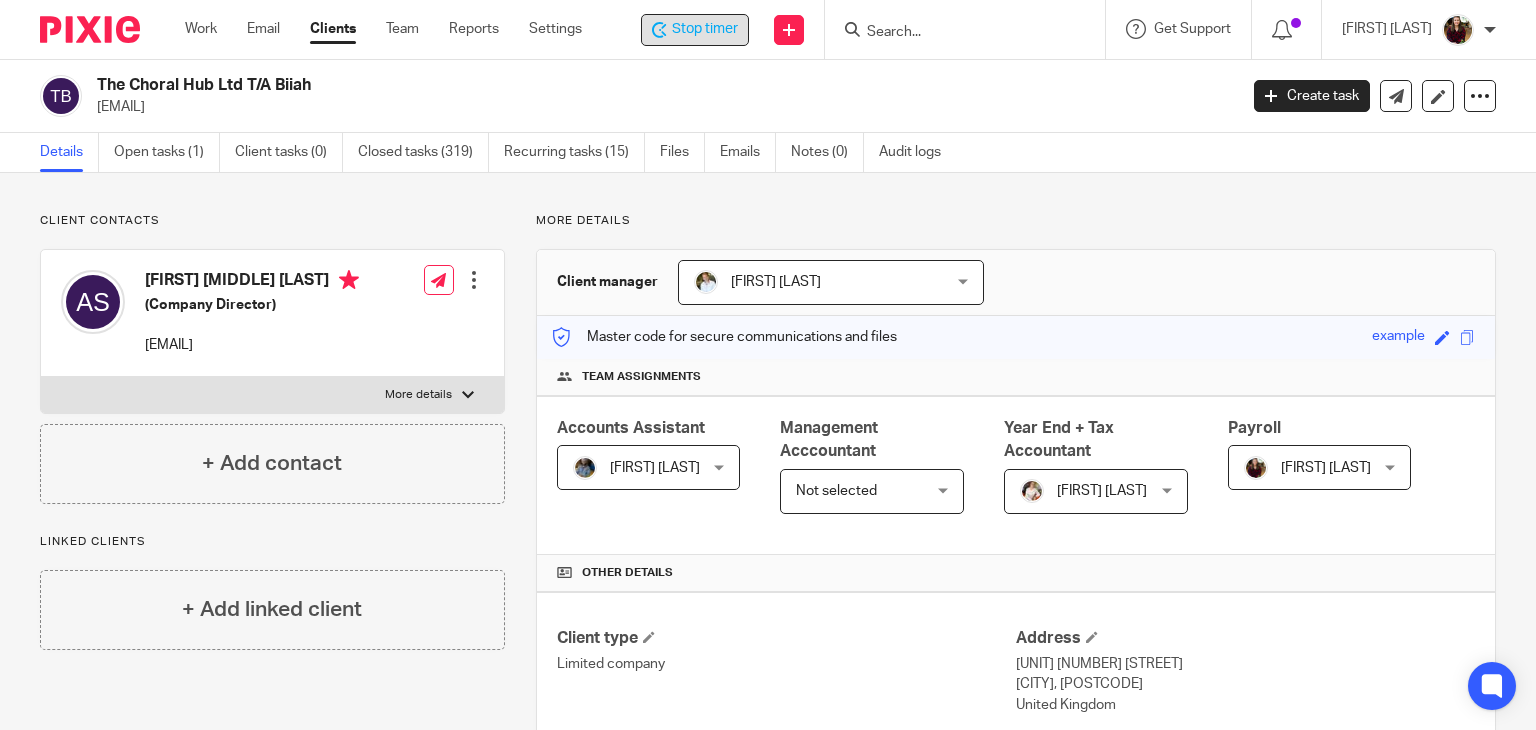 scroll, scrollTop: 0, scrollLeft: 0, axis: both 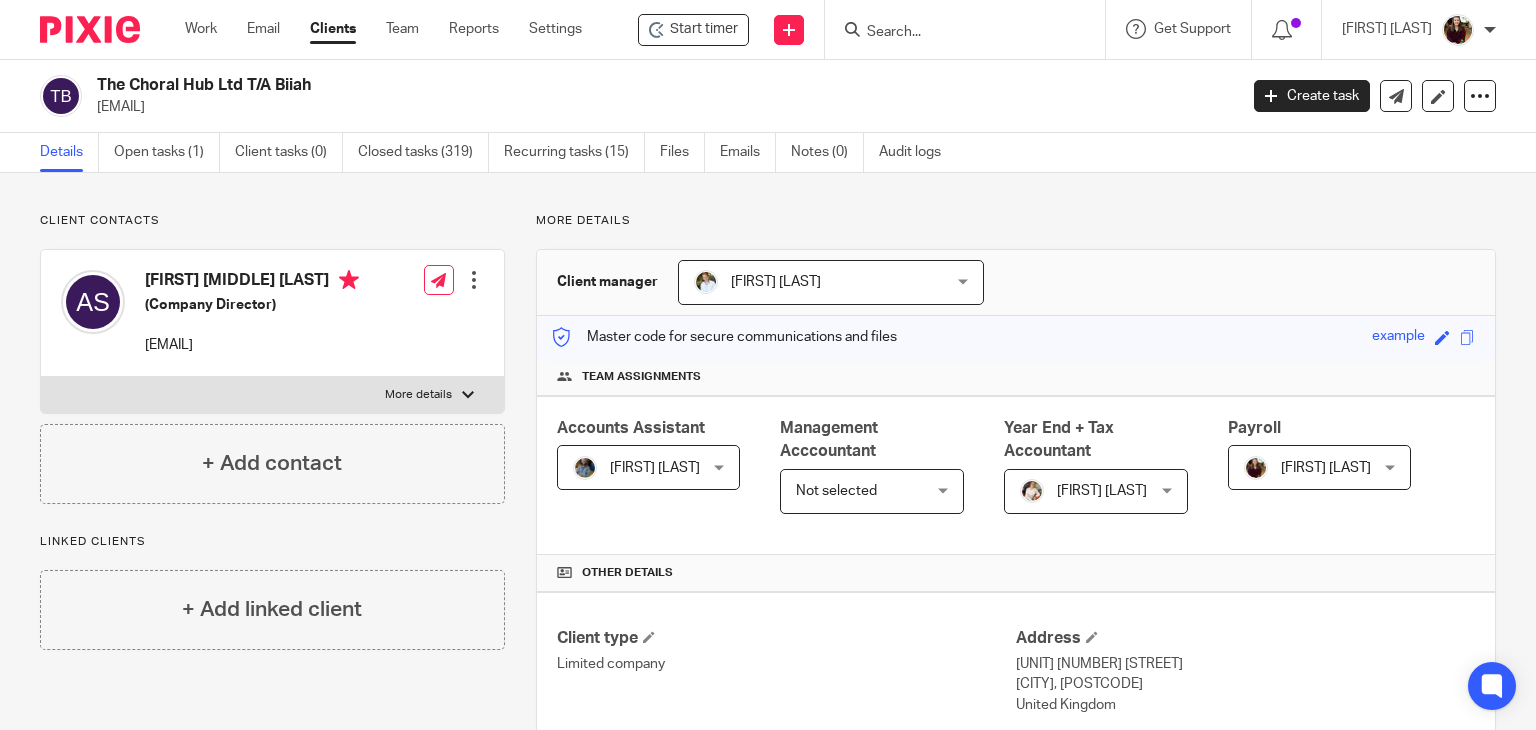 click at bounding box center (955, 33) 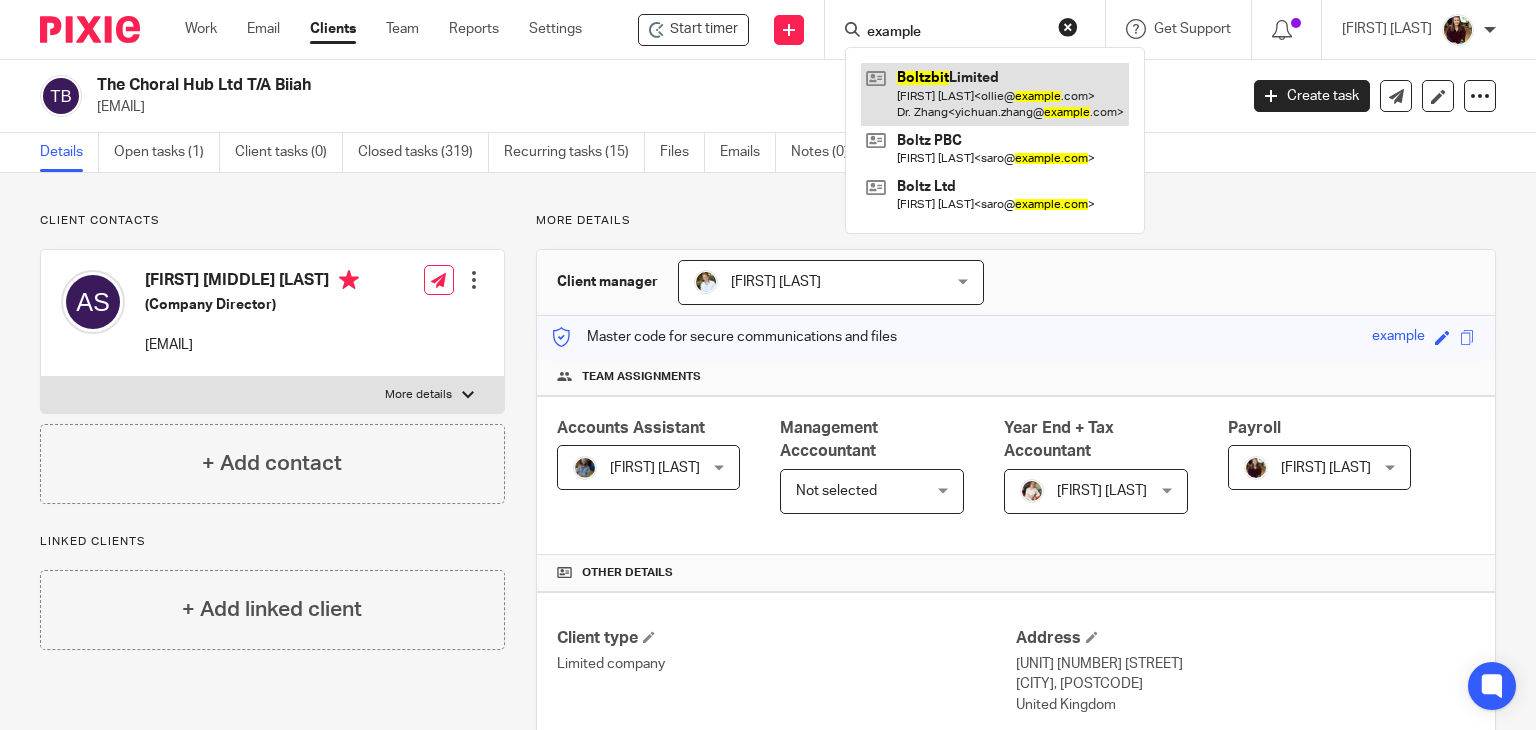 type on "boltzbit" 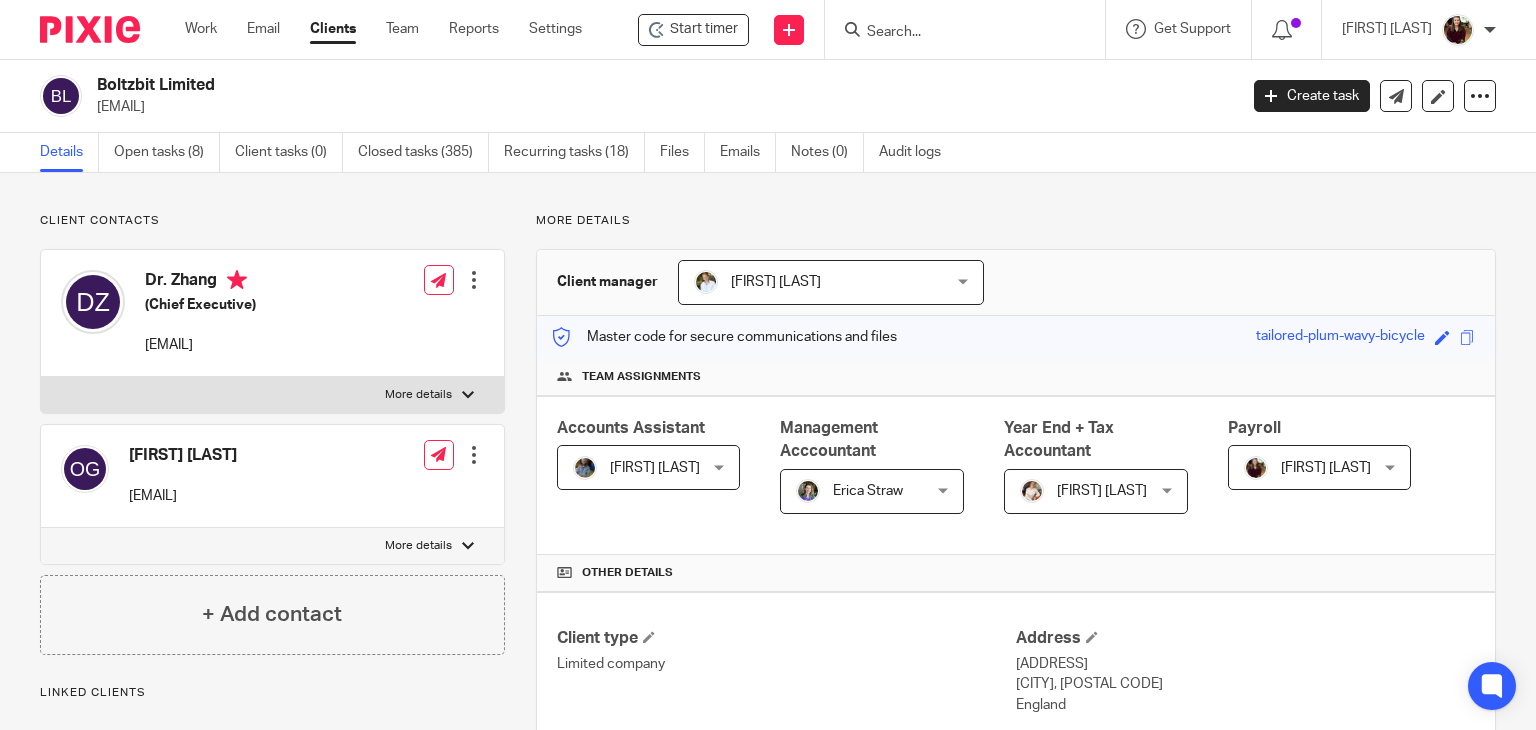 scroll, scrollTop: 0, scrollLeft: 0, axis: both 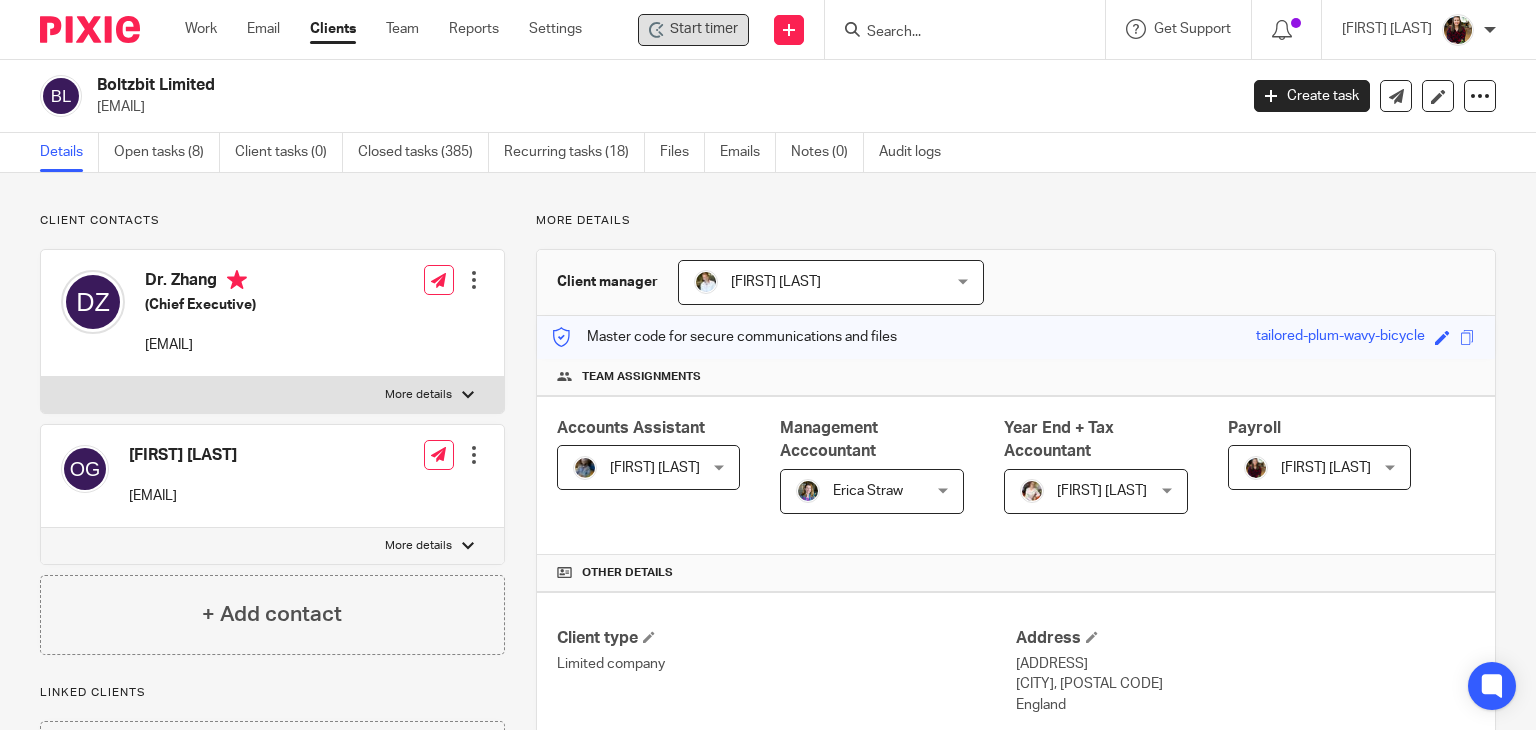 click on "Start timer" at bounding box center (704, 29) 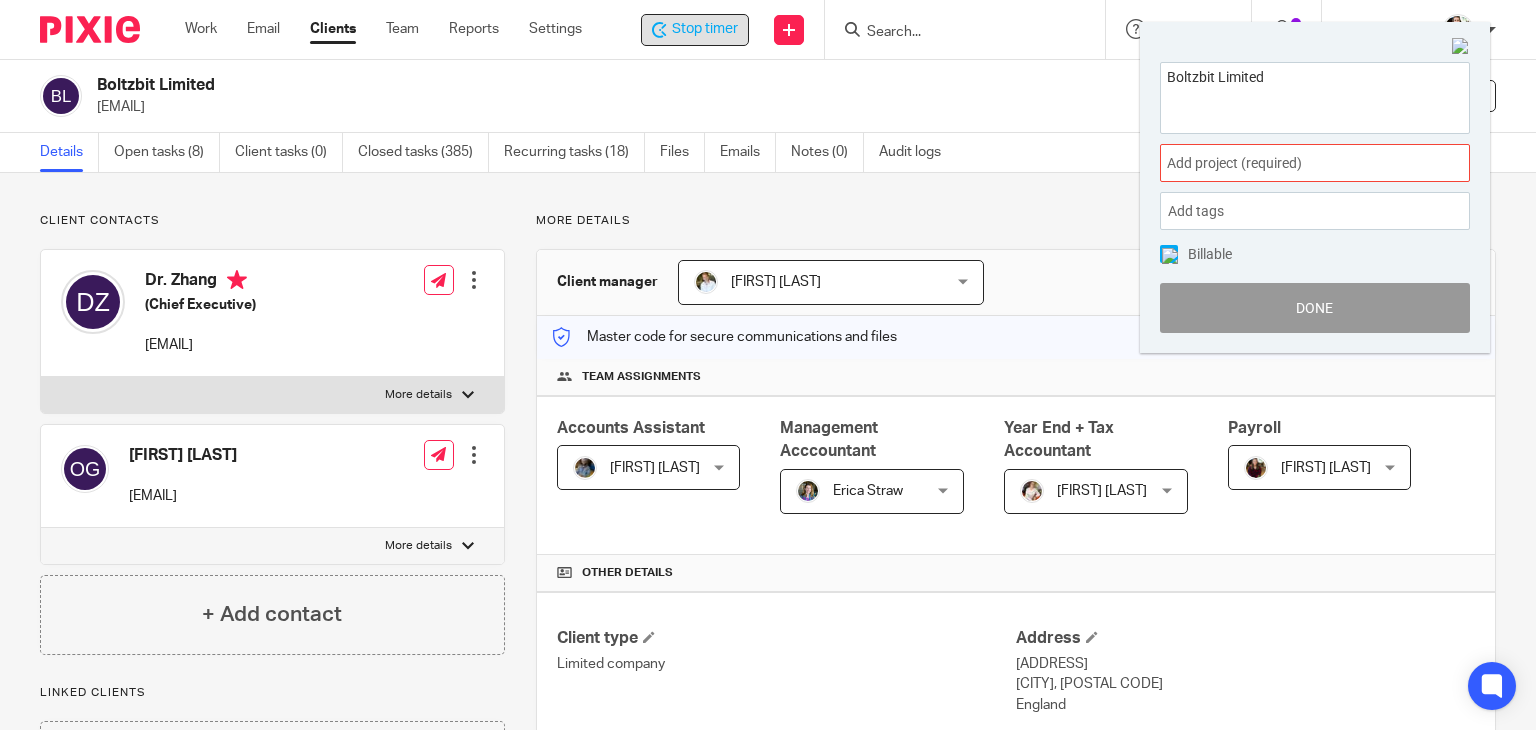 click on "Add project (required) :" at bounding box center [1293, 163] 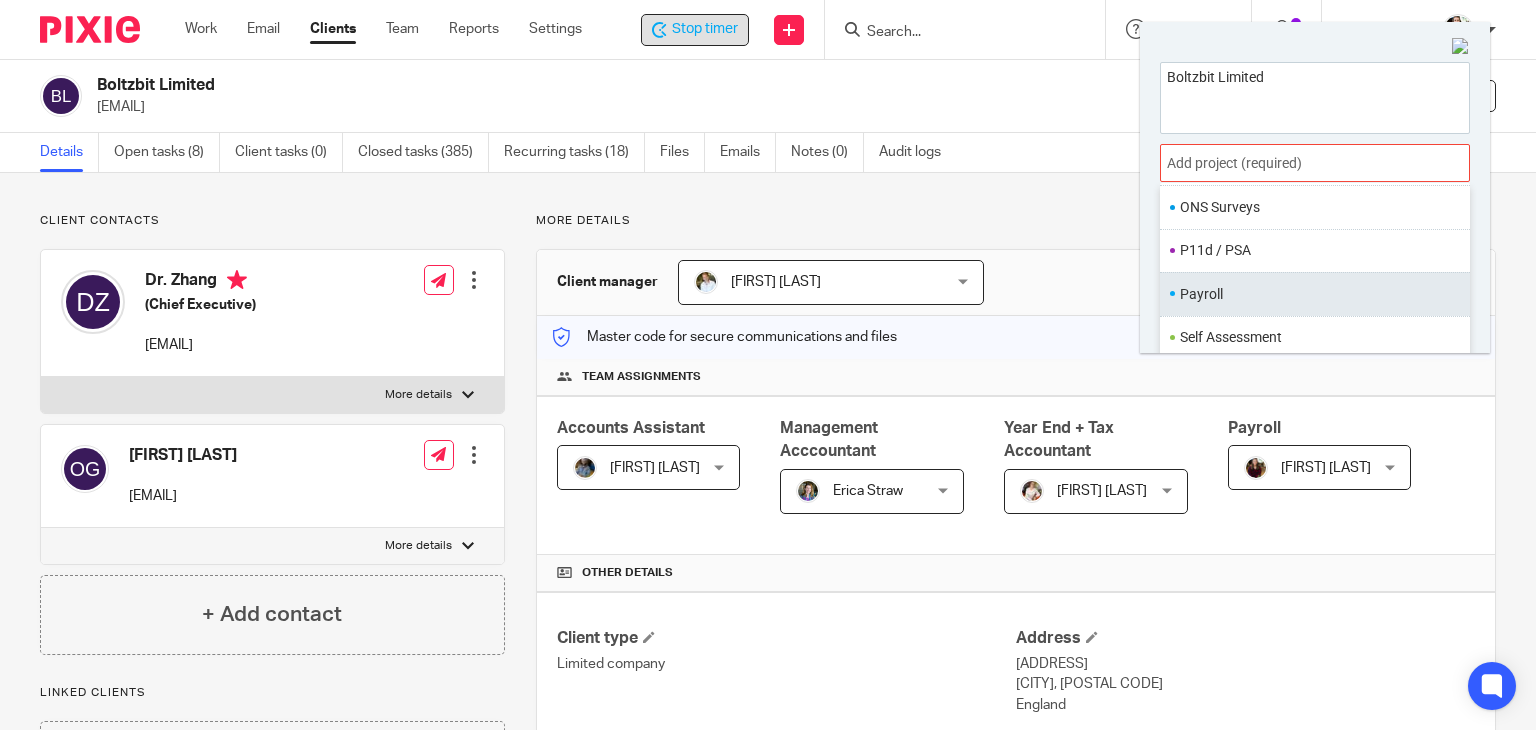 scroll, scrollTop: 748, scrollLeft: 0, axis: vertical 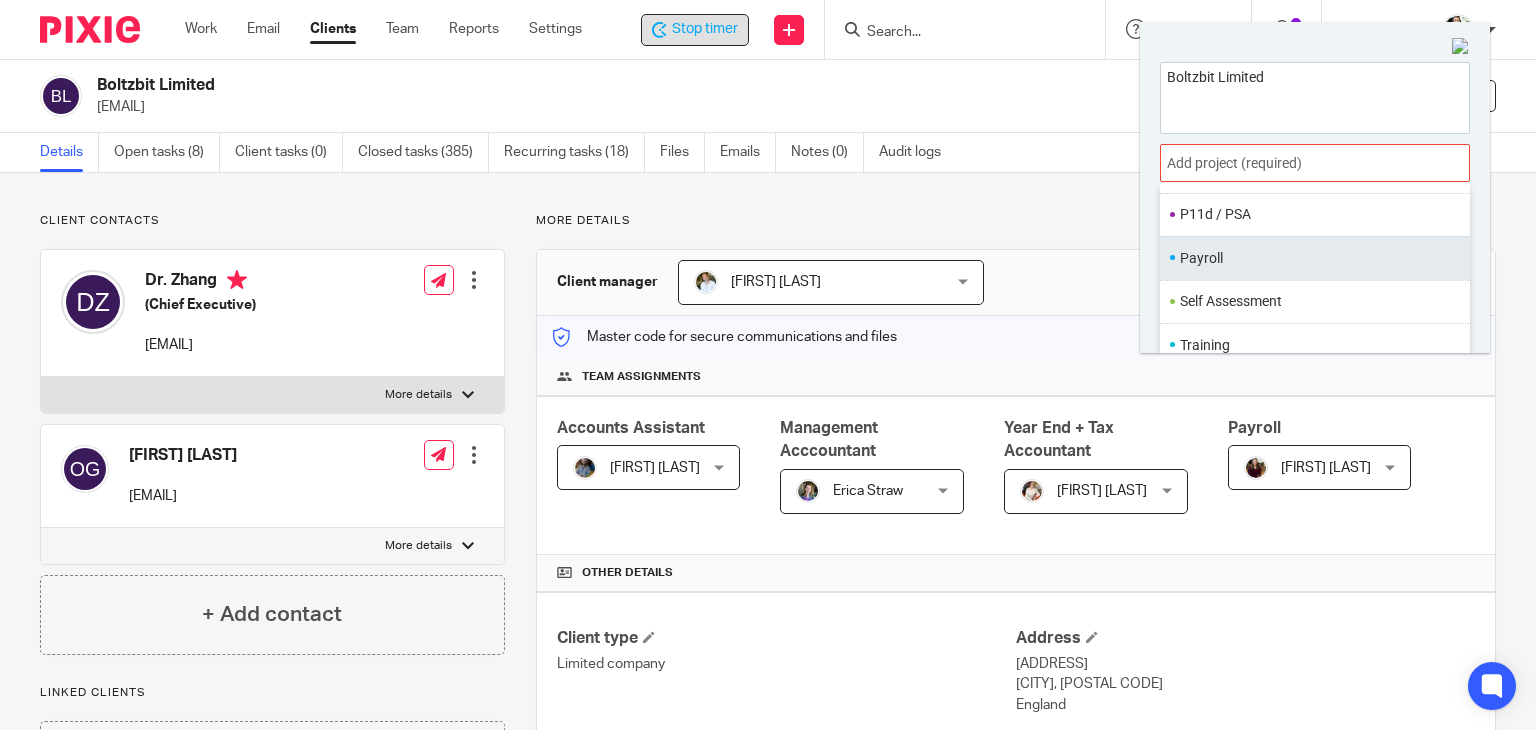 click on "Payroll" at bounding box center (1310, 258) 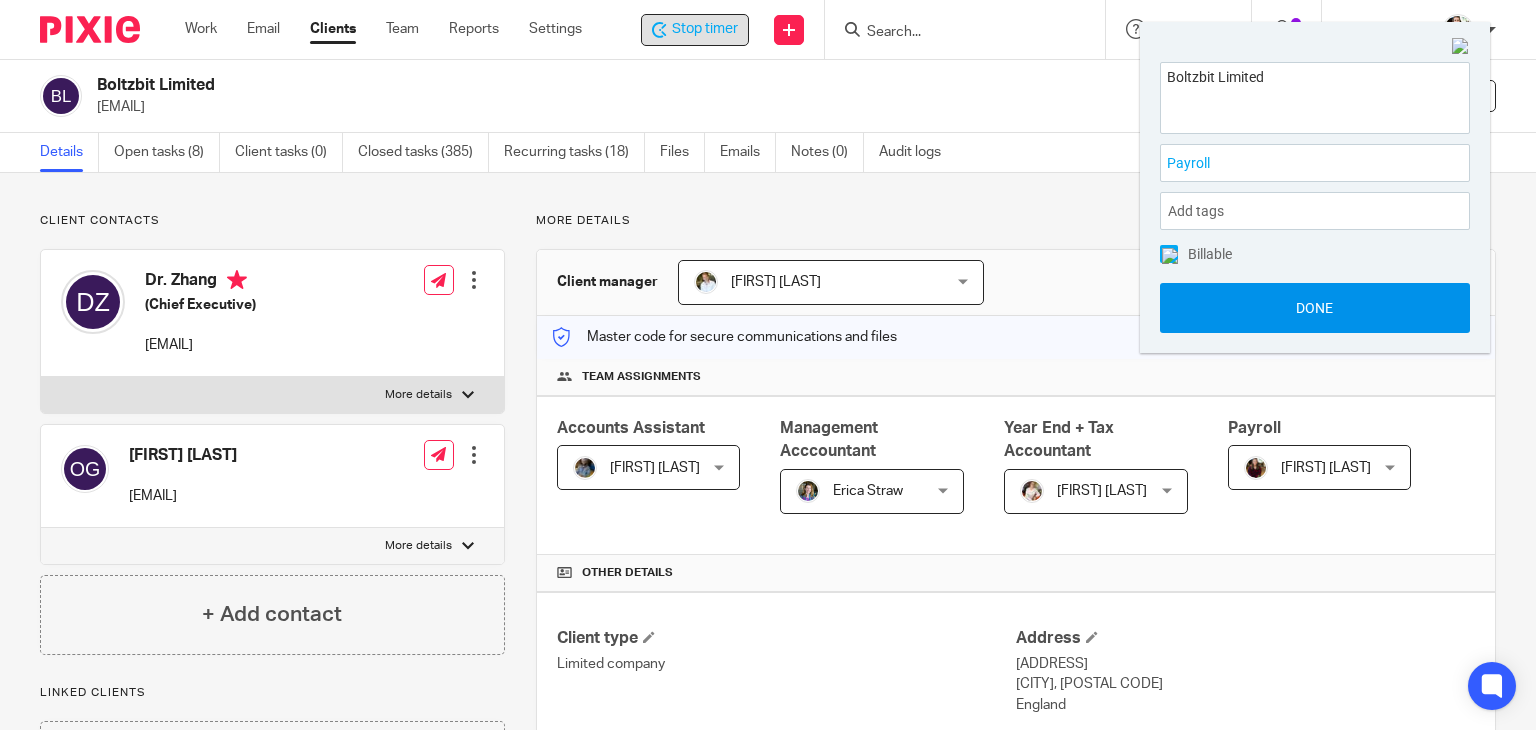 click on "Done" at bounding box center (1315, 308) 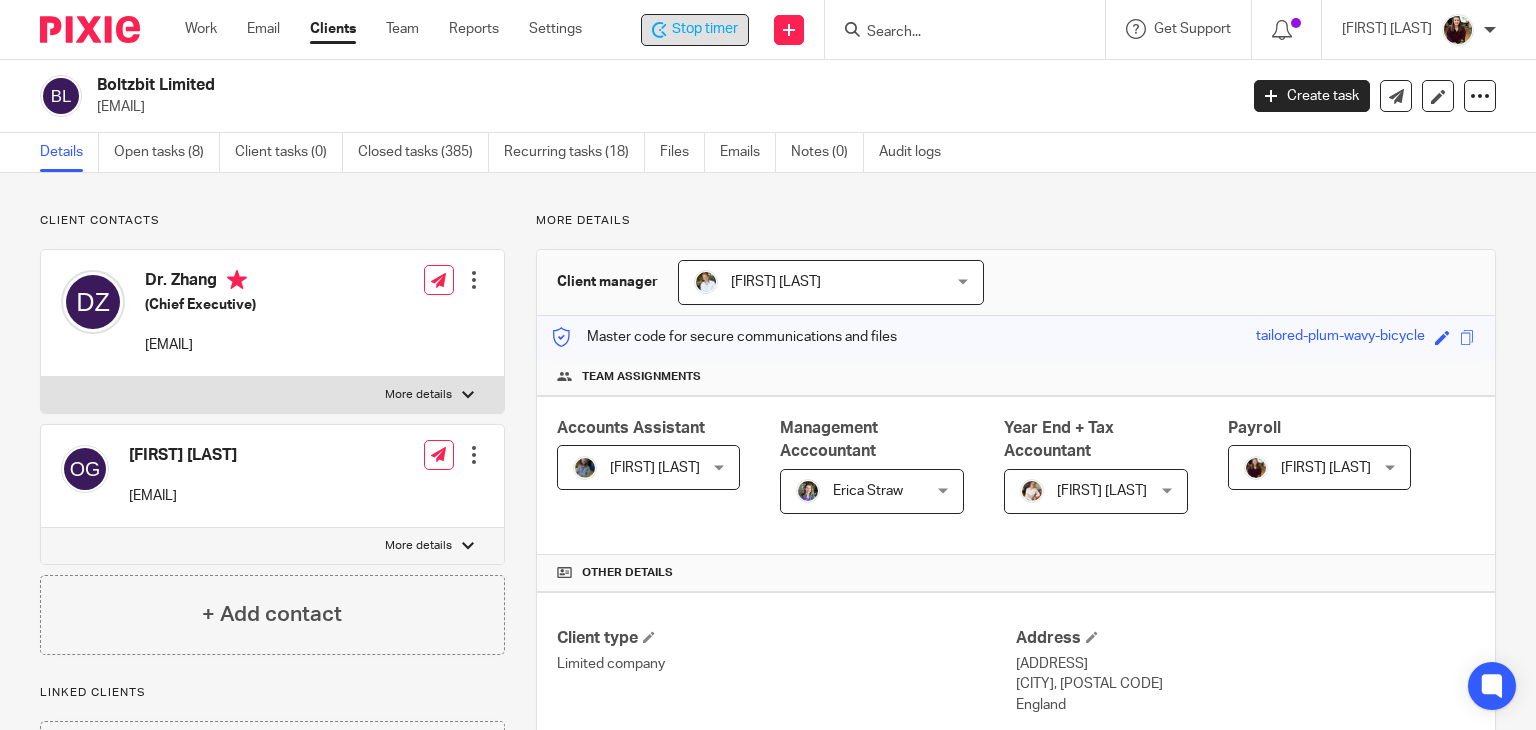 click on "[TITLE] [LAST]
(Chief Executive)
[EMAIL]" at bounding box center [768, 1175] 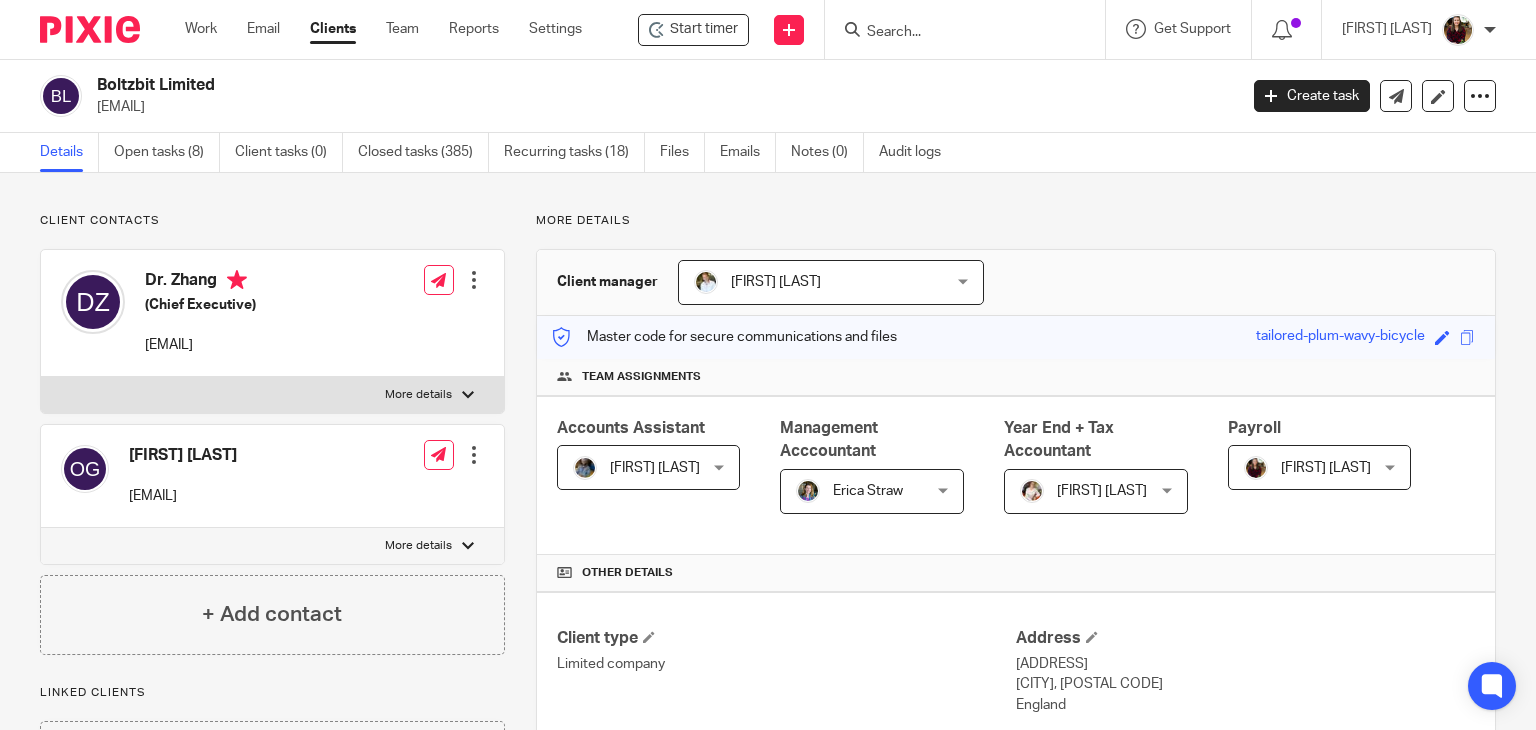 click on "[EMAIL]" at bounding box center (660, 96) 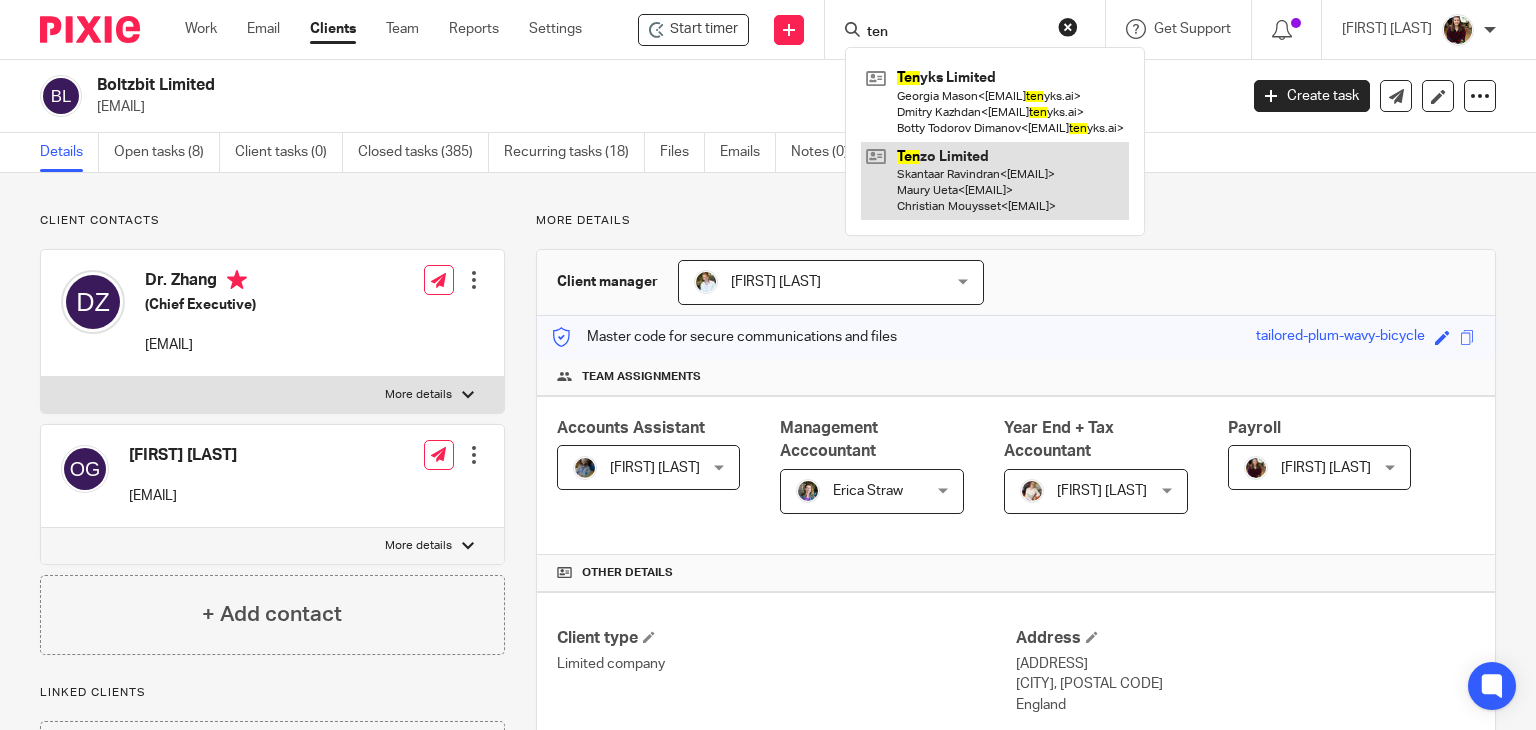 type on "ten" 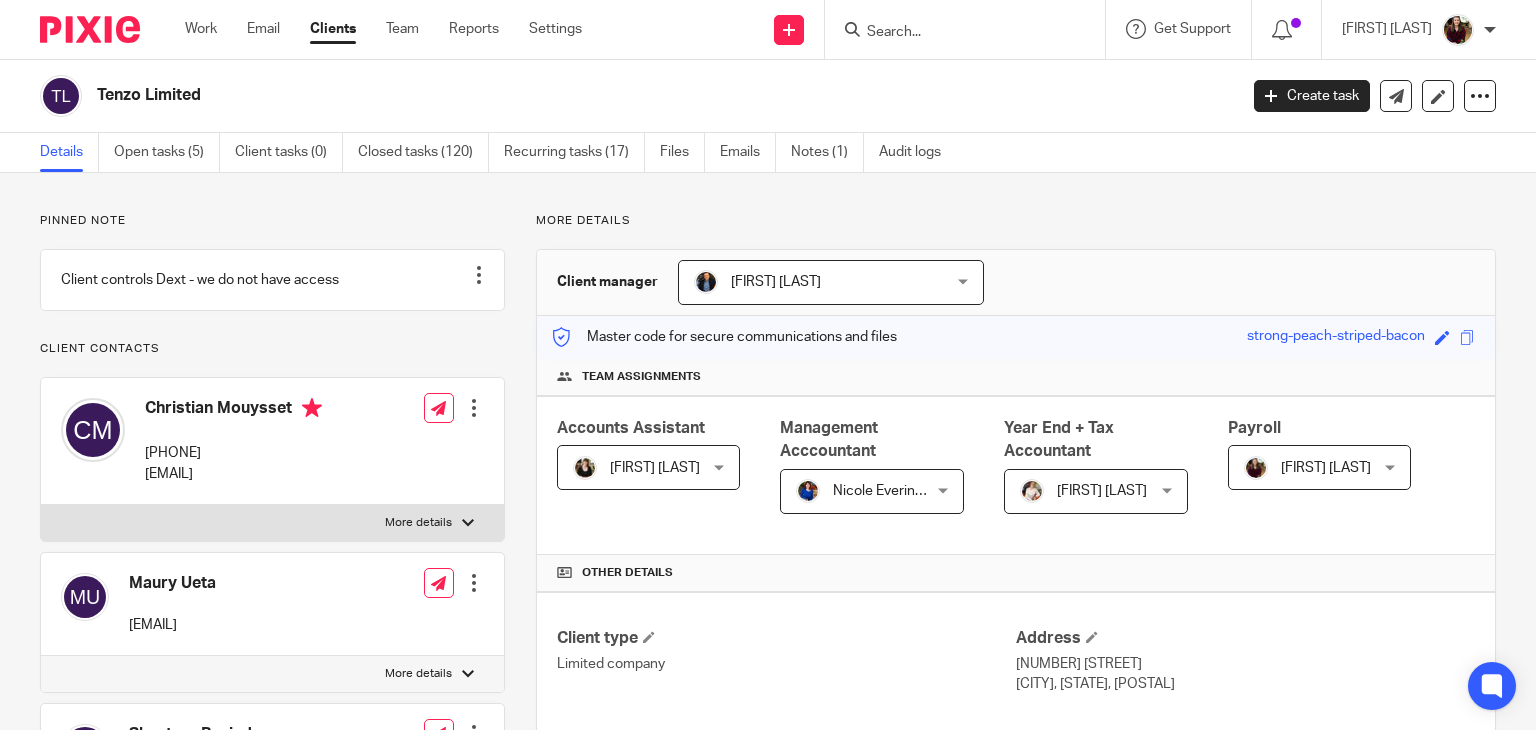 scroll, scrollTop: 0, scrollLeft: 0, axis: both 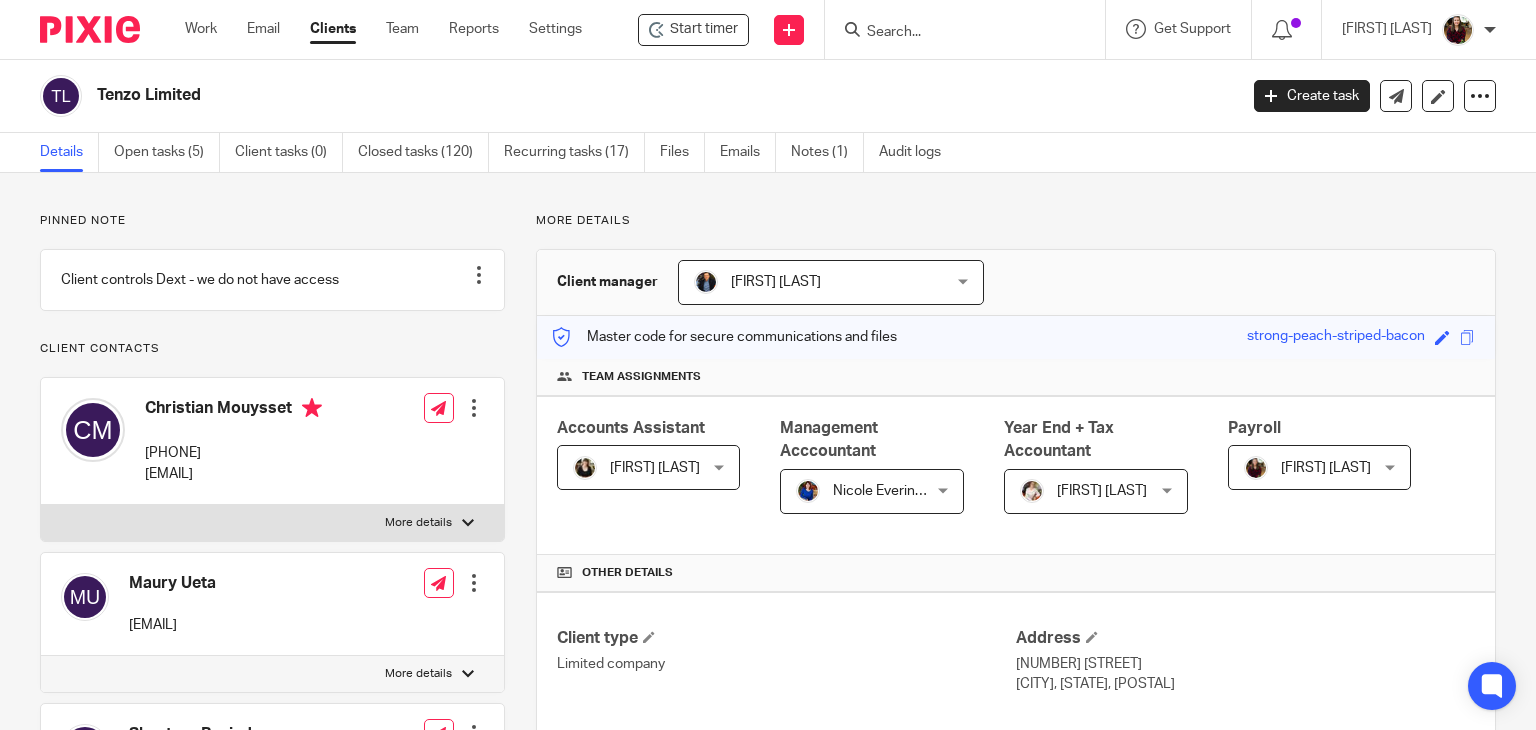 click on "Tenzo Limited" at bounding box center [660, 95] 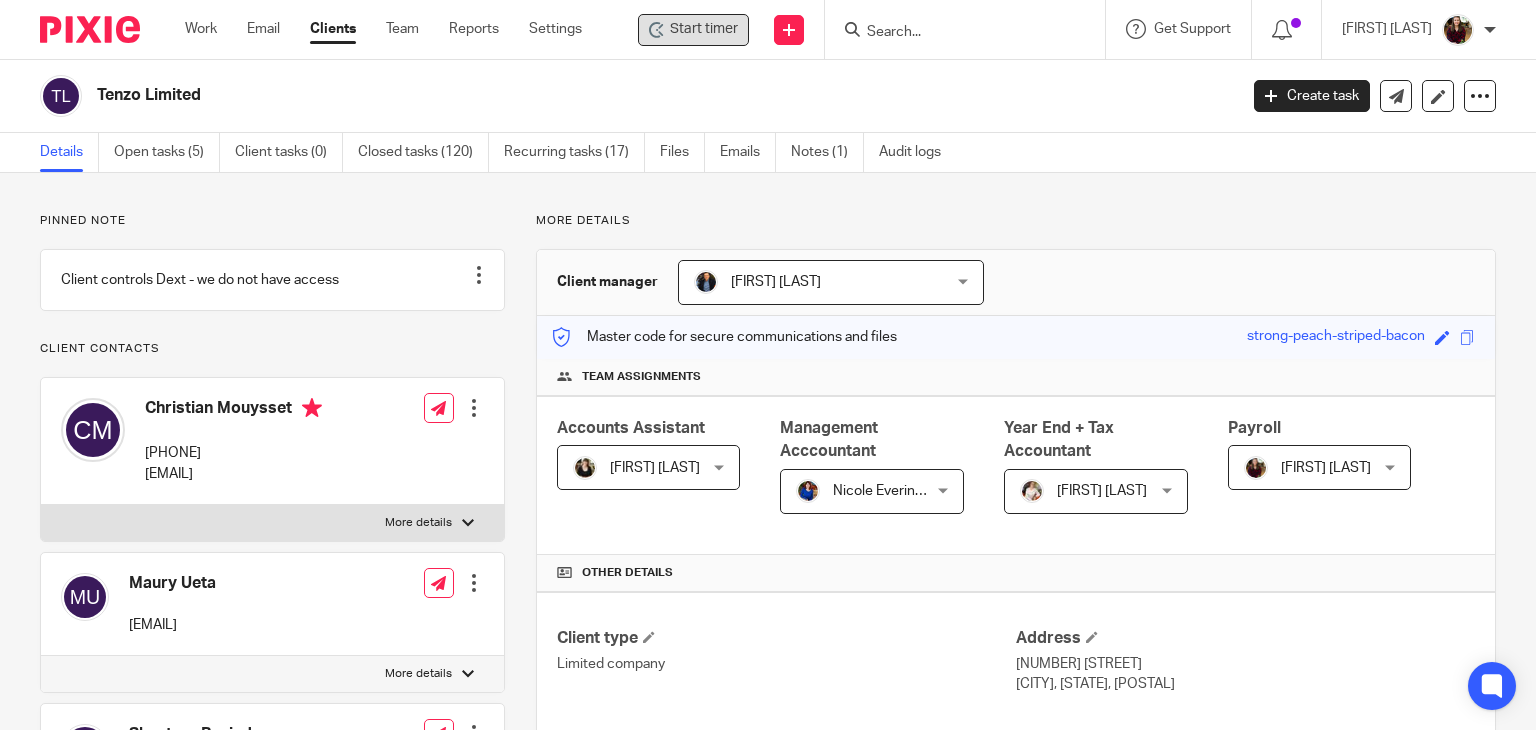 click on "Start timer" at bounding box center [704, 29] 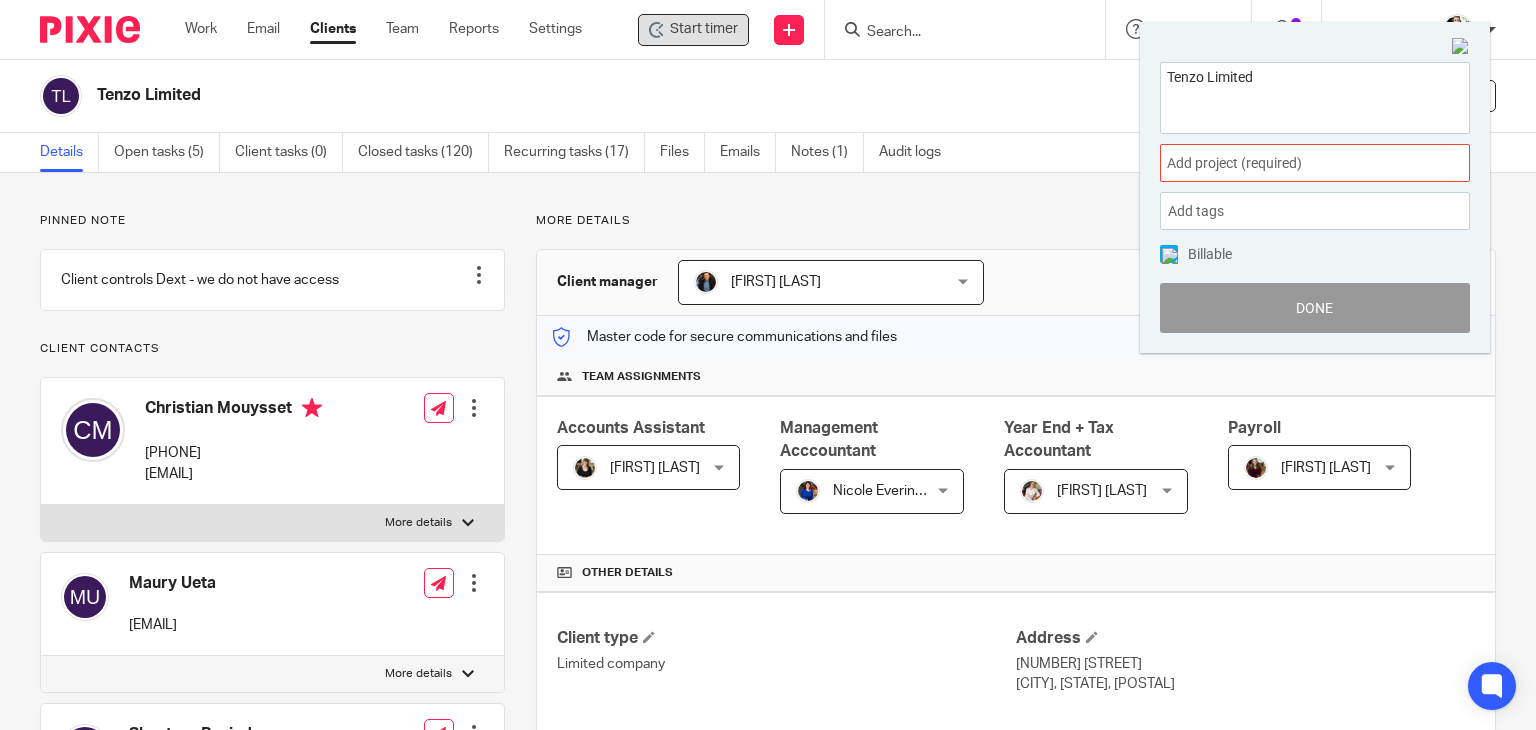 click on "Add project (required) :" at bounding box center [1293, 163] 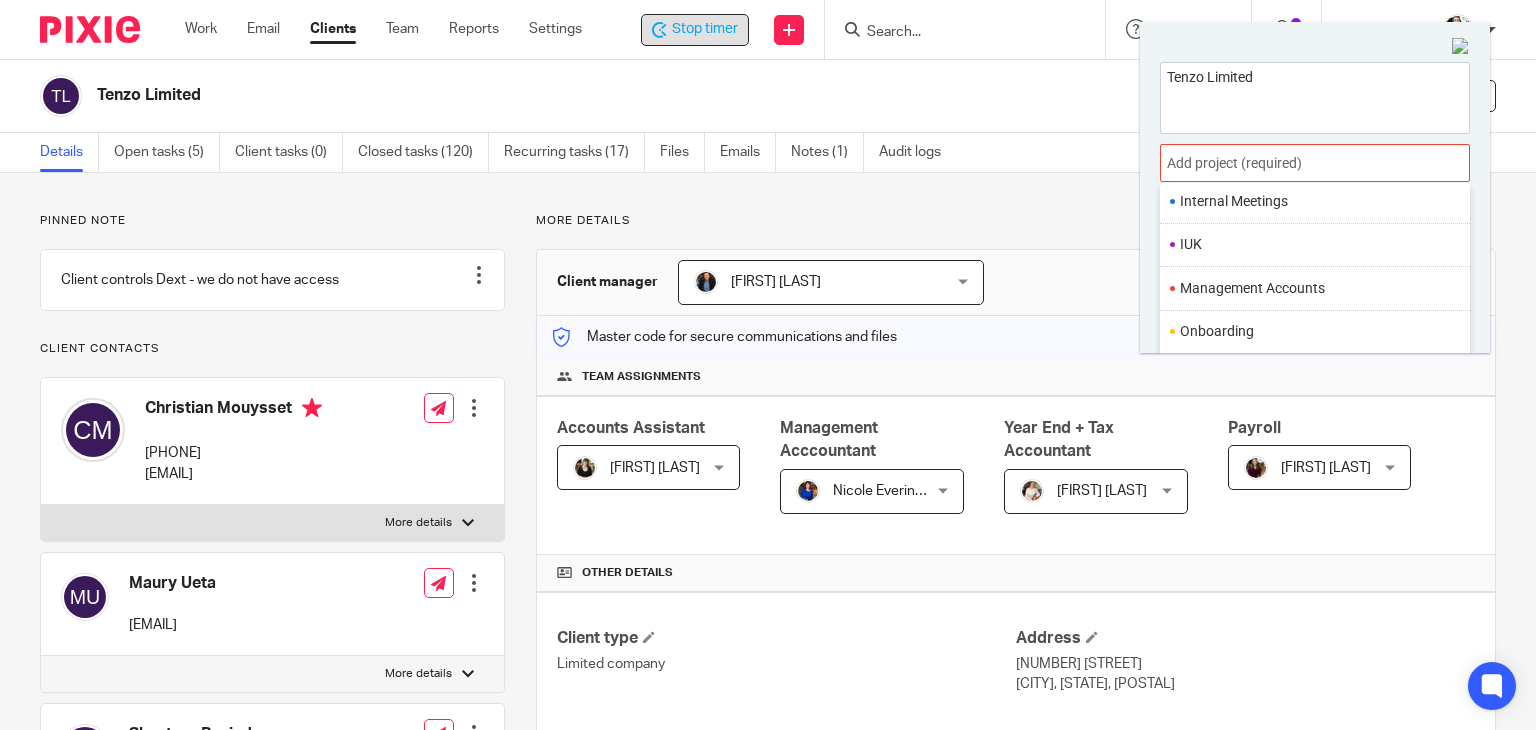 scroll, scrollTop: 700, scrollLeft: 0, axis: vertical 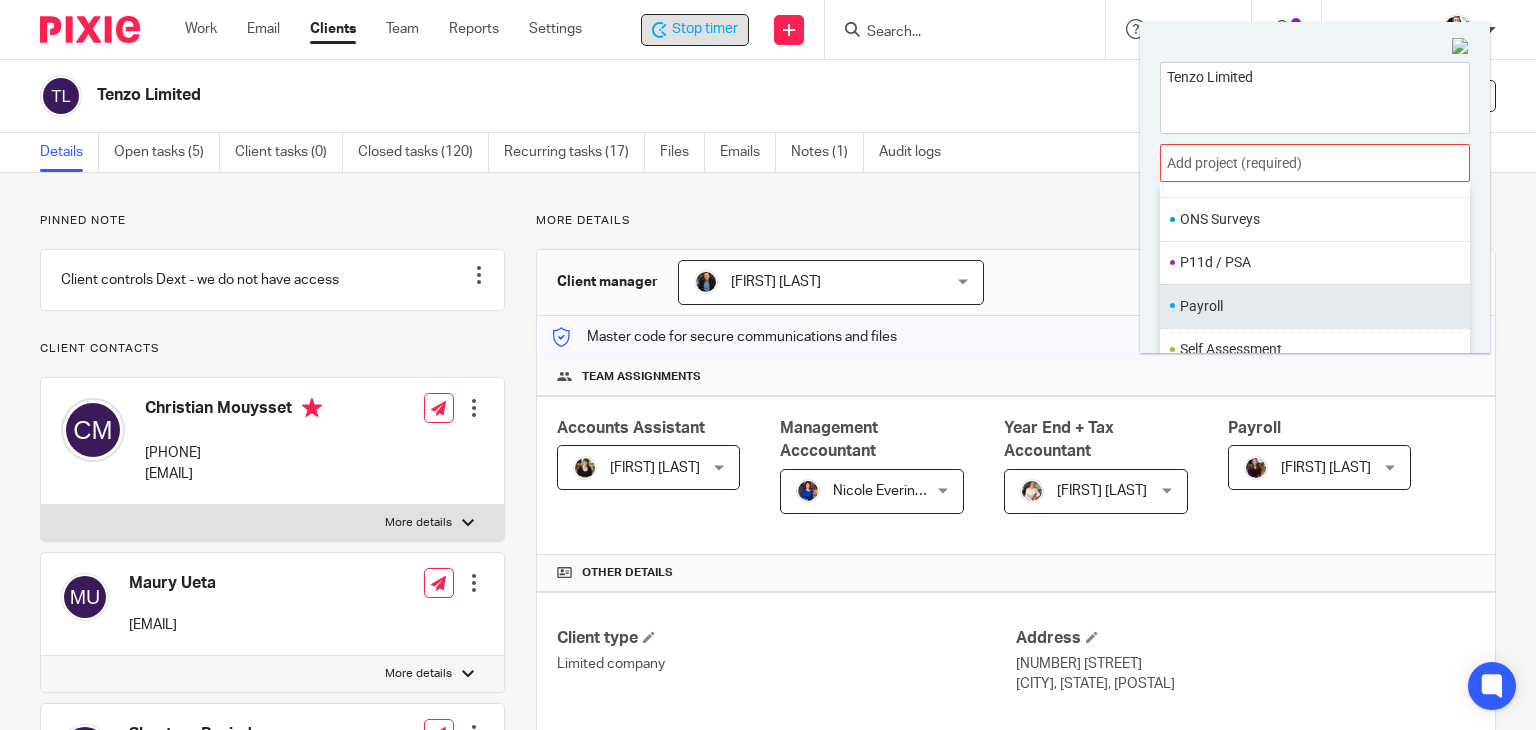 click on "Payroll" at bounding box center [1310, 306] 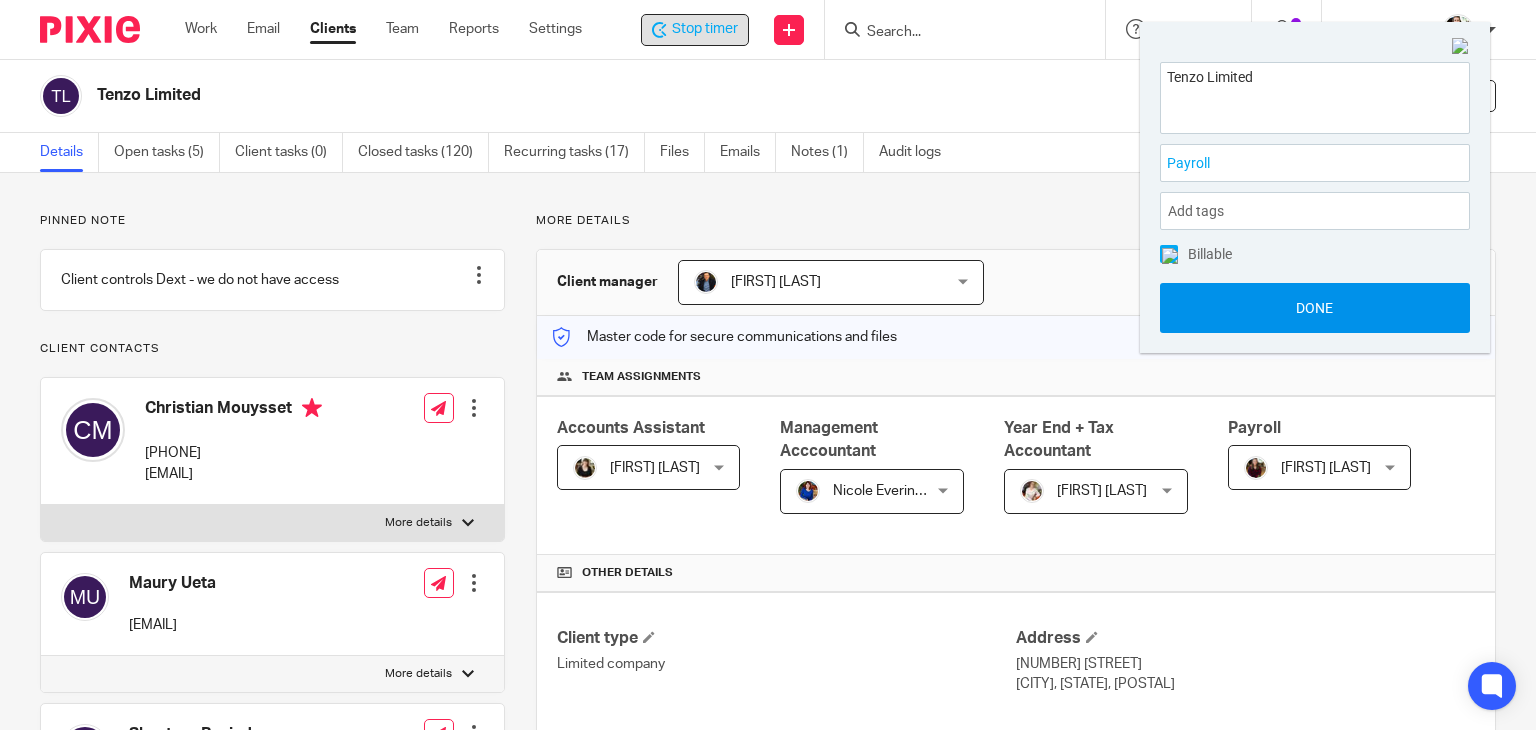 click on "Done" at bounding box center [1315, 308] 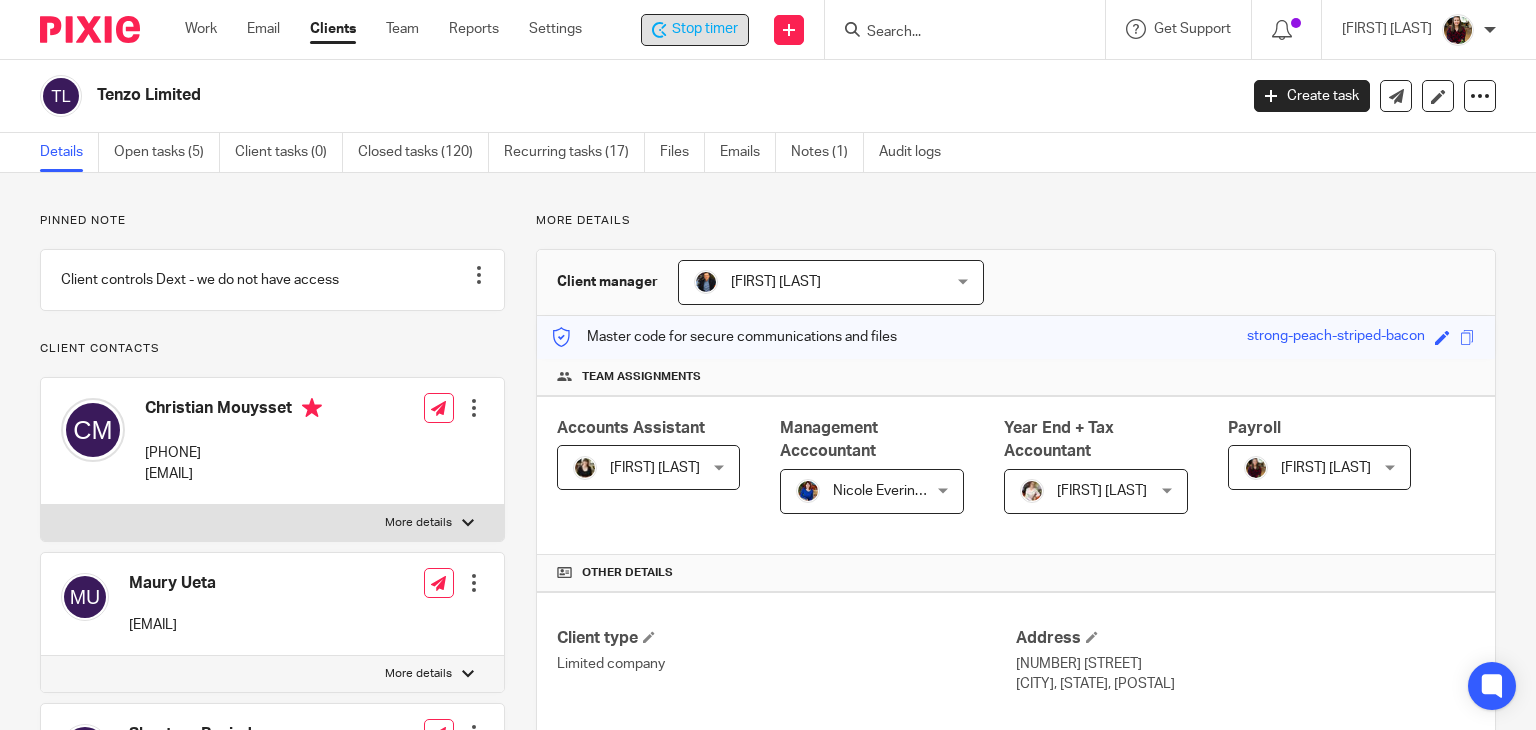 click on "Stop timer" at bounding box center [705, 29] 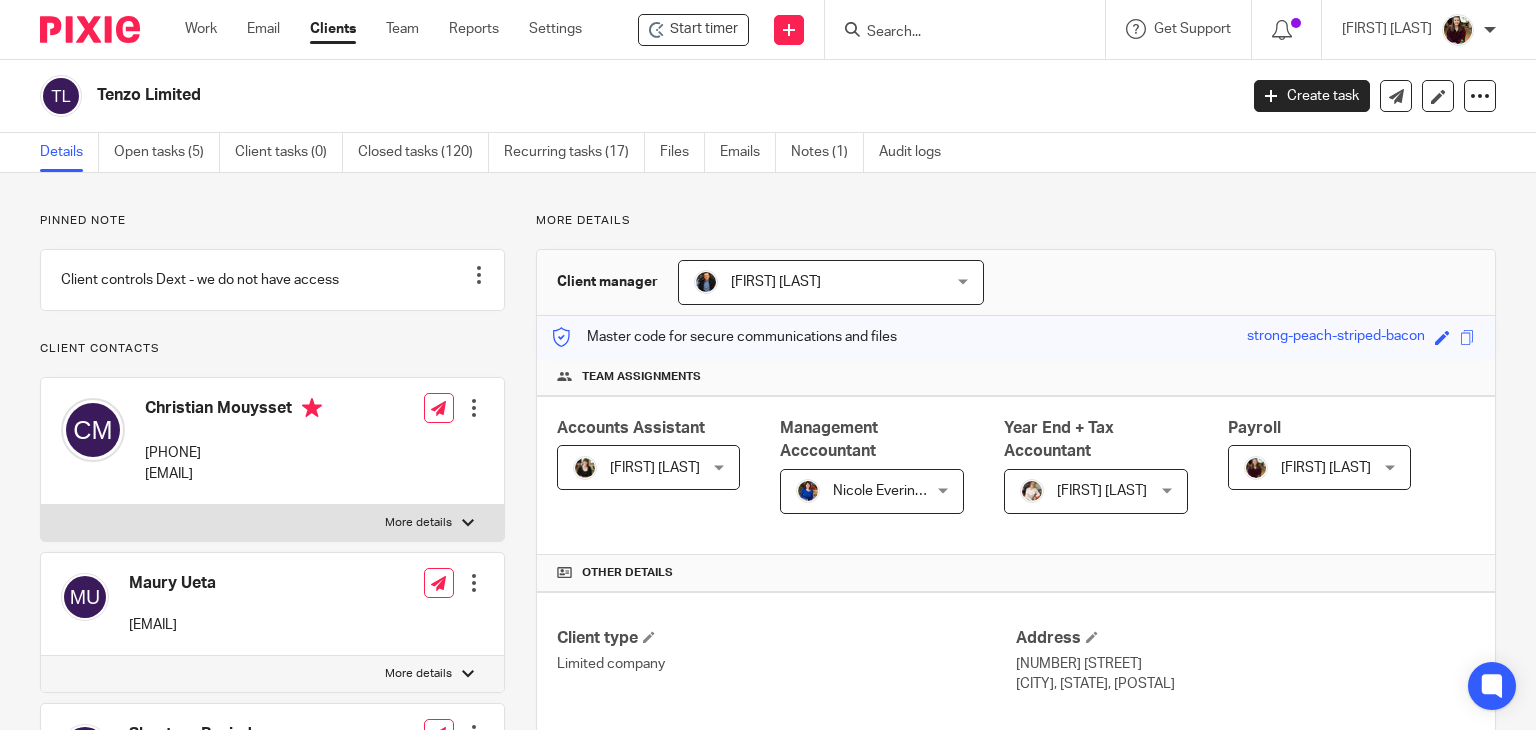 click at bounding box center (955, 33) 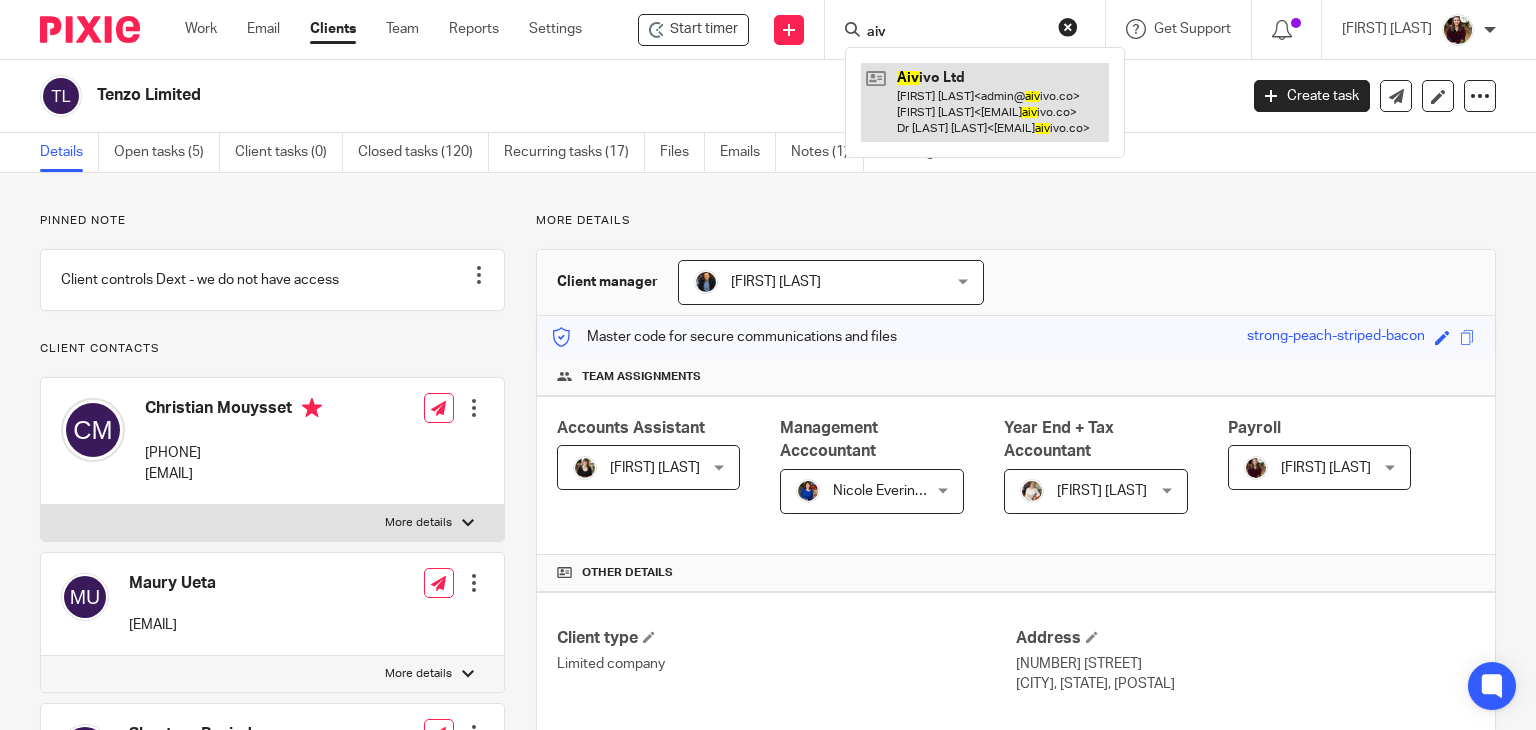 type on "aiv" 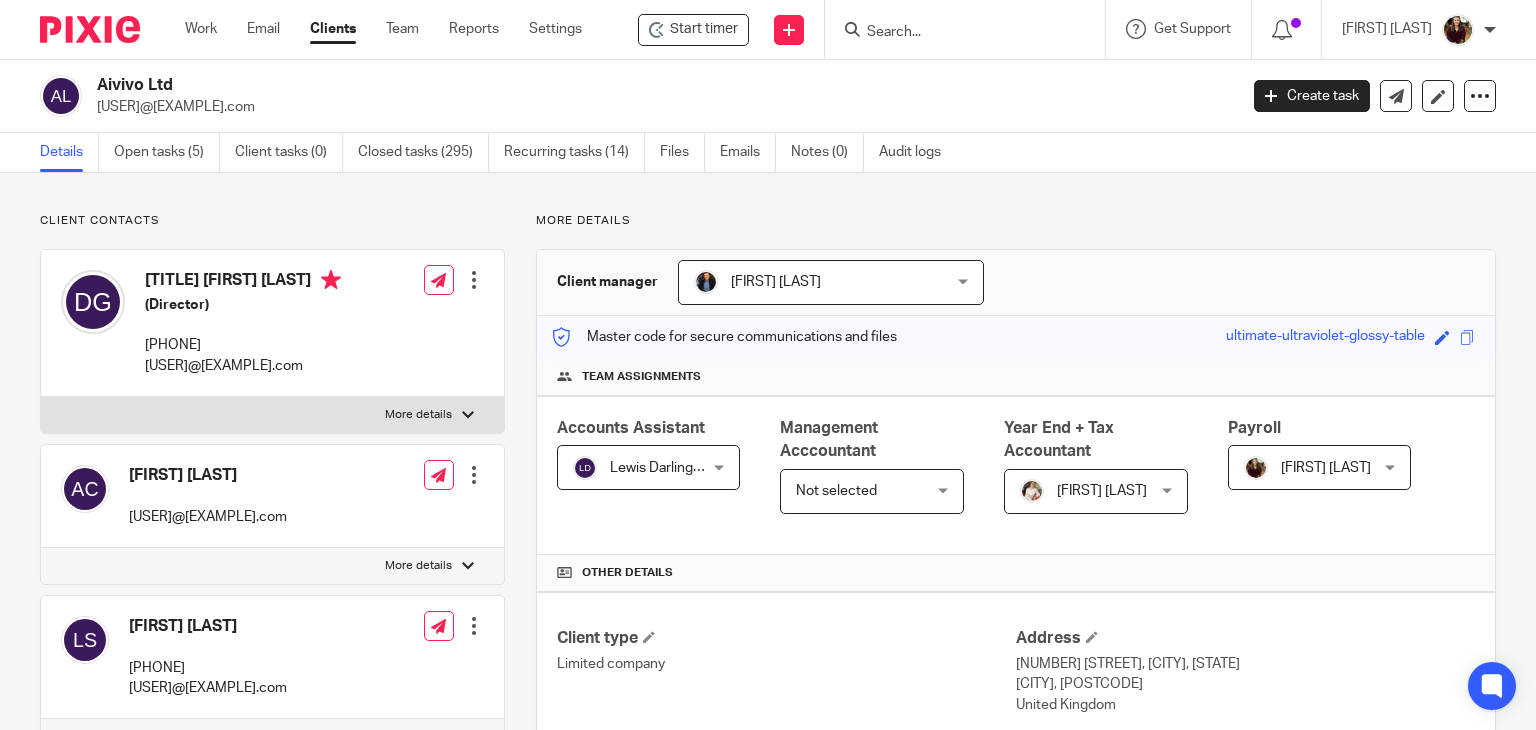 scroll, scrollTop: 0, scrollLeft: 0, axis: both 